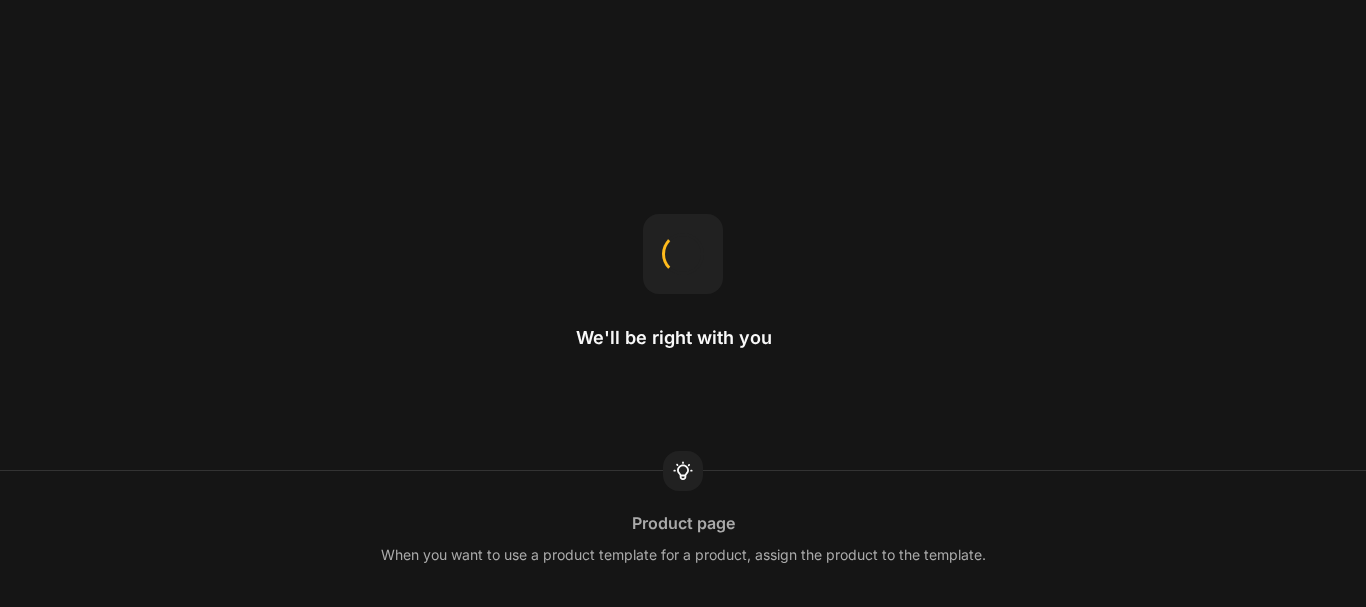 scroll, scrollTop: 0, scrollLeft: 0, axis: both 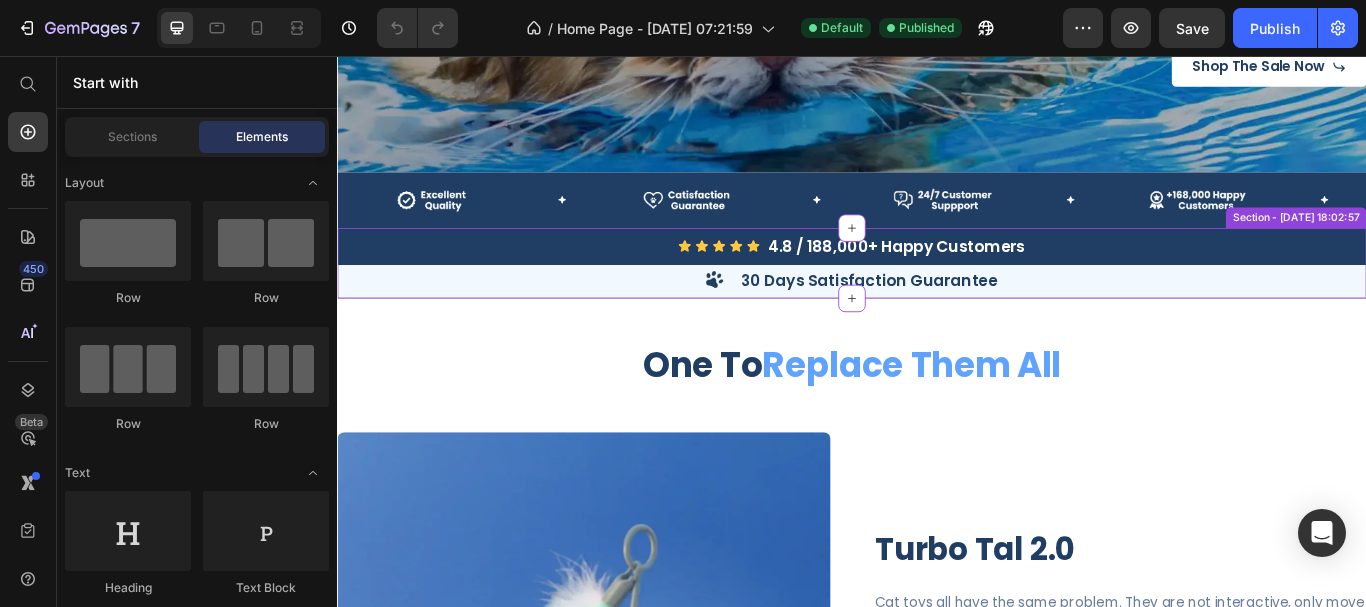 click on "Icon Icon Icon Icon Icon Icon List 4.8 / 188,000+ Happy Customers Heading Row" at bounding box center [937, 278] 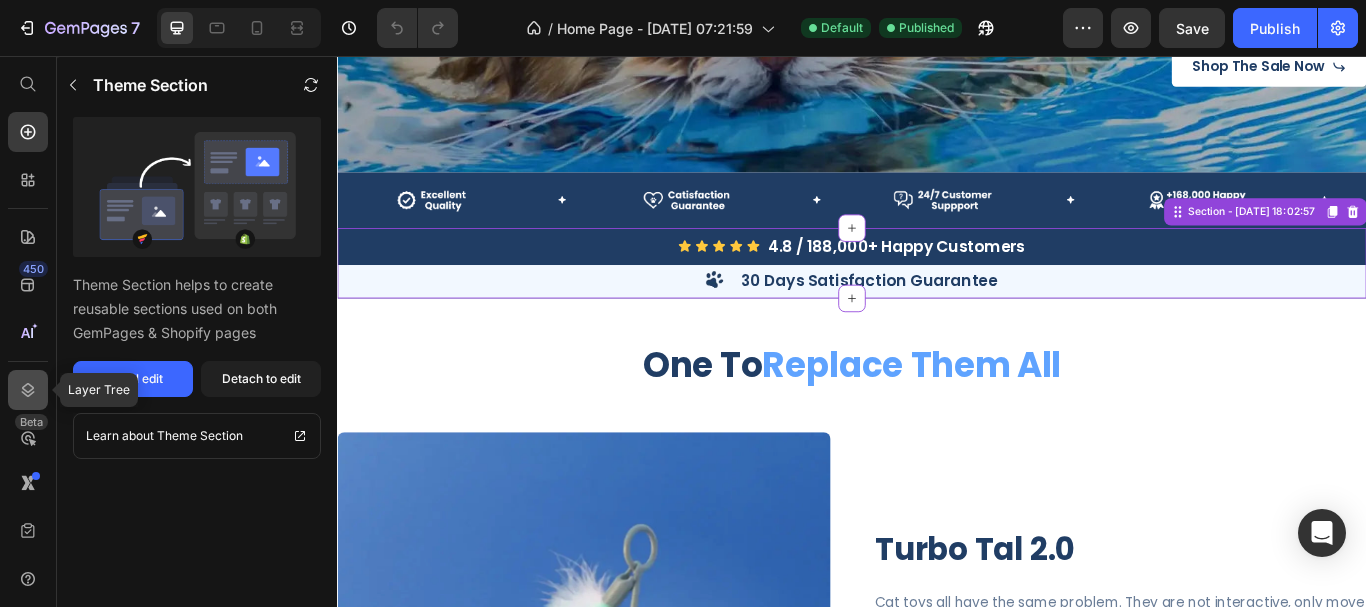 click 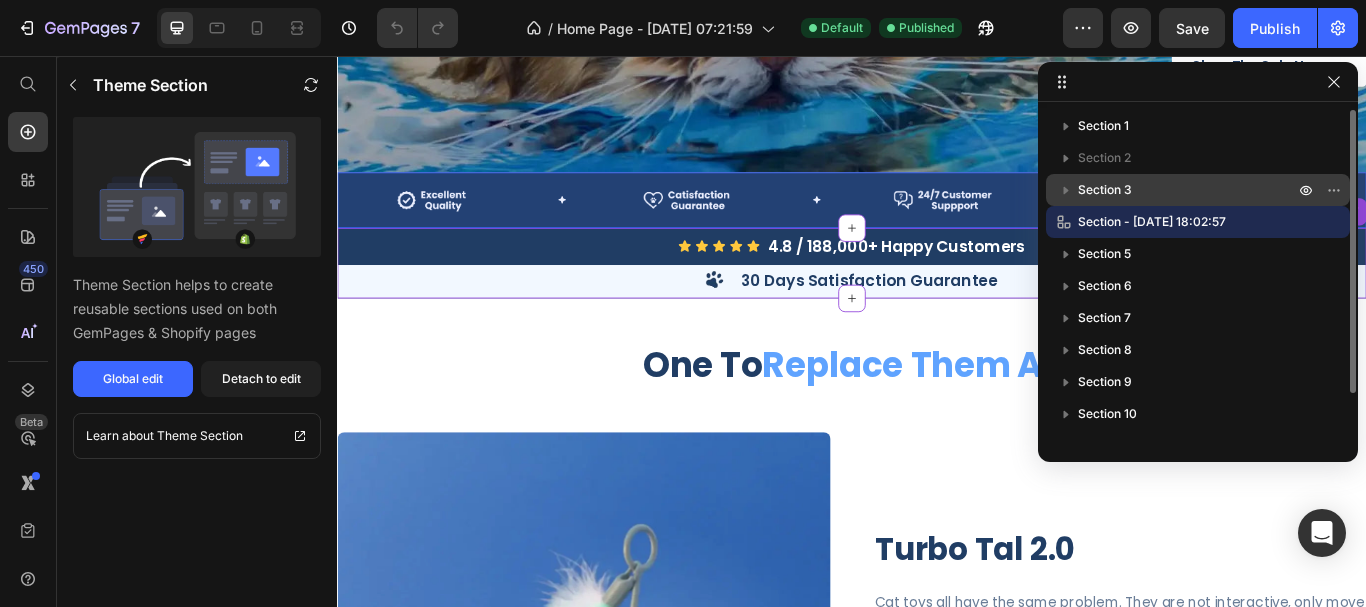 click on "Section 3" at bounding box center [1188, 190] 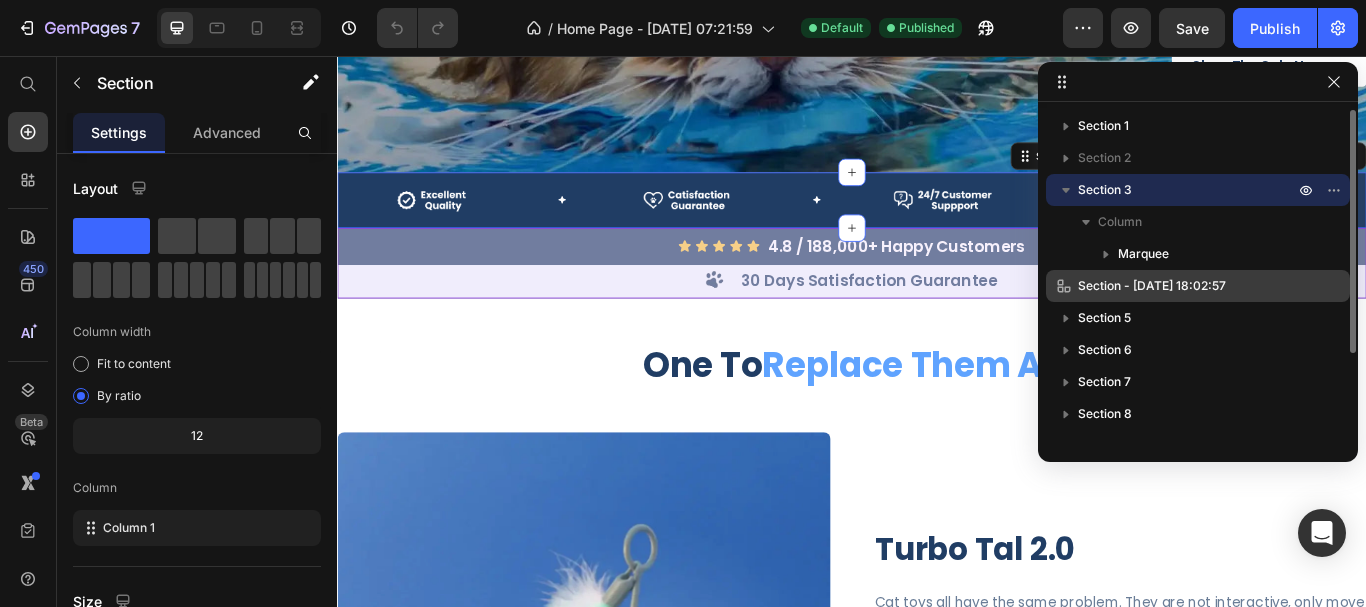 click on "Section - Jul 8 18:02:57" at bounding box center [1152, 286] 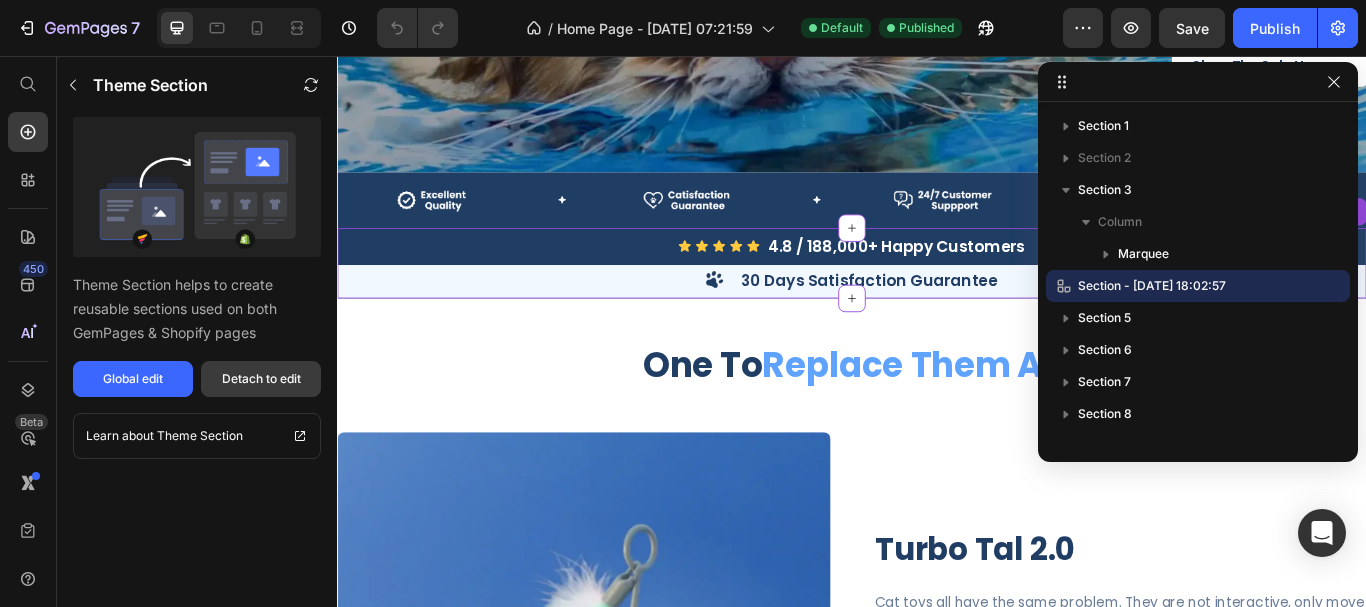 click on "Detach to edit" at bounding box center [261, 379] 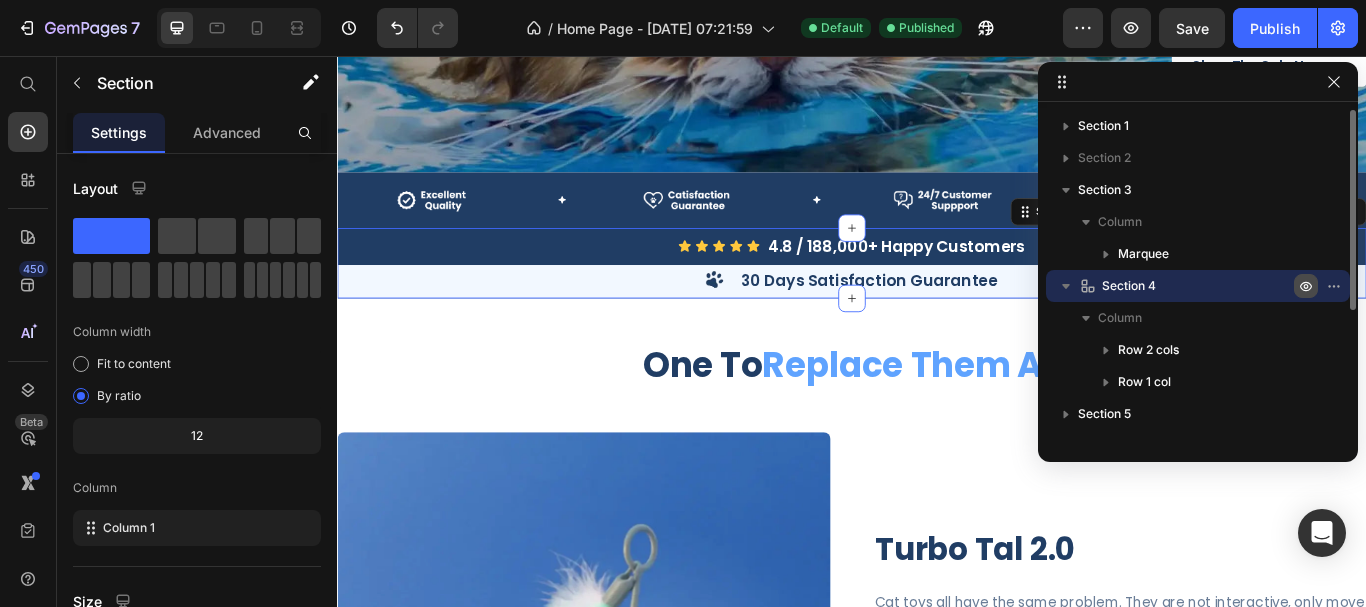 click 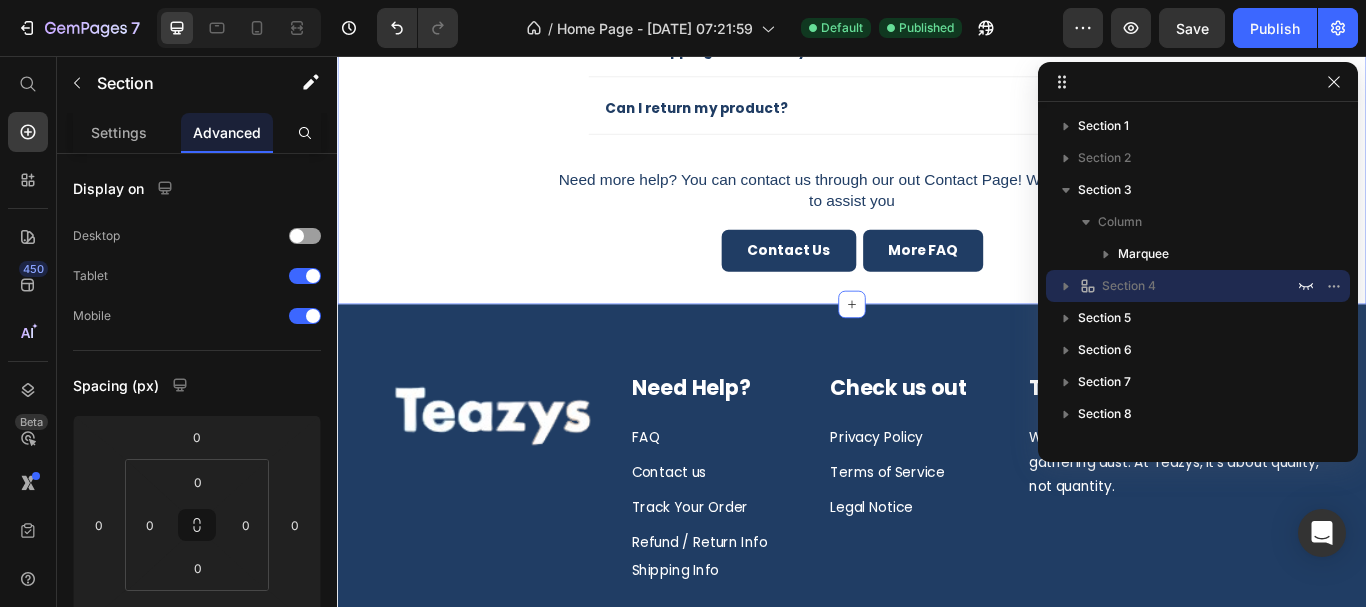 scroll, scrollTop: 4700, scrollLeft: 0, axis: vertical 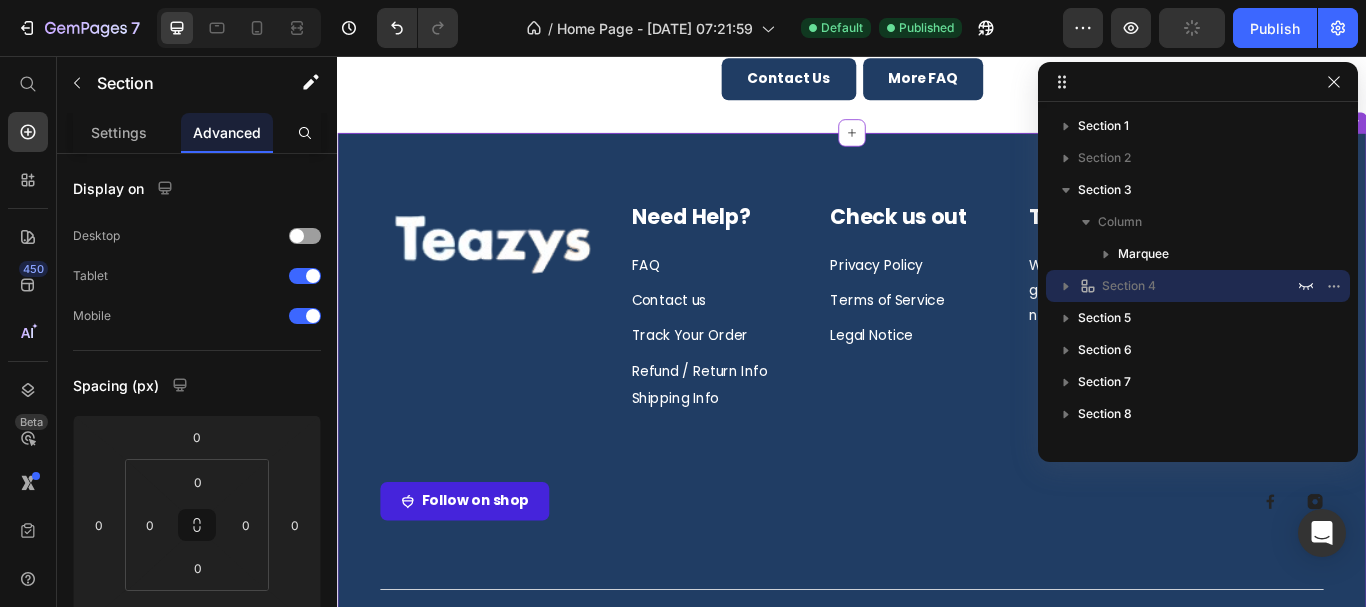 click on "Image Need Help? Heading FAQ Text block Contact us Text block Track Your Order Text block Refund / Return Info Text block Shipping Info Text block Check us out Heading Privacy Policy Text block Terms of Service Text block Legal Notice Text block Row Teazys Heading We're not about endless toys that end up gathering dust. At Teazys, it's about quality, not quantity. Text block Row
Follow on shop Button Image Image Row Row Image Image Row Row" at bounding box center (937, 436) 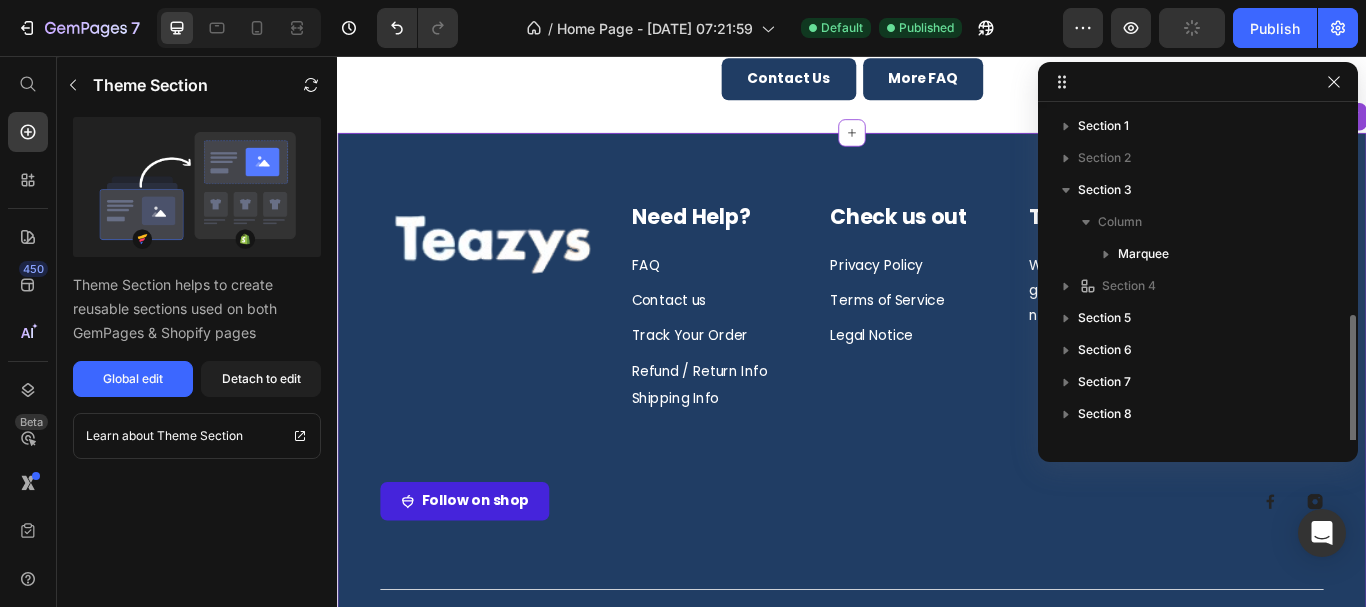scroll, scrollTop: 118, scrollLeft: 0, axis: vertical 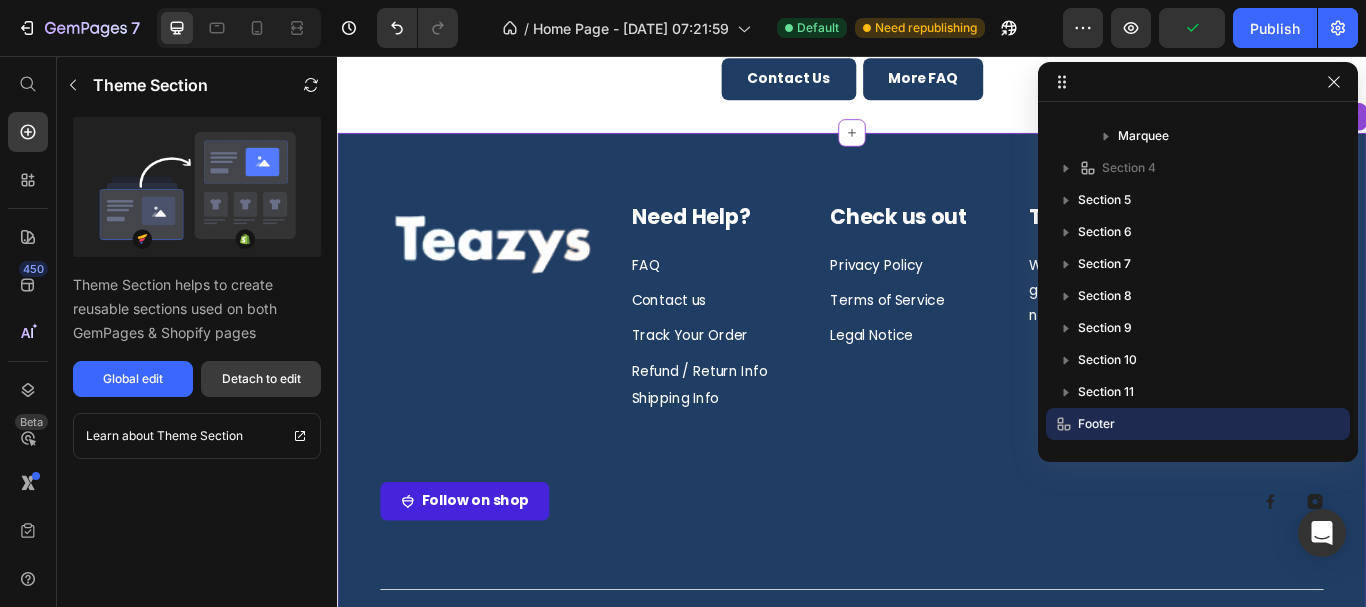click on "Detach to edit" at bounding box center [261, 379] 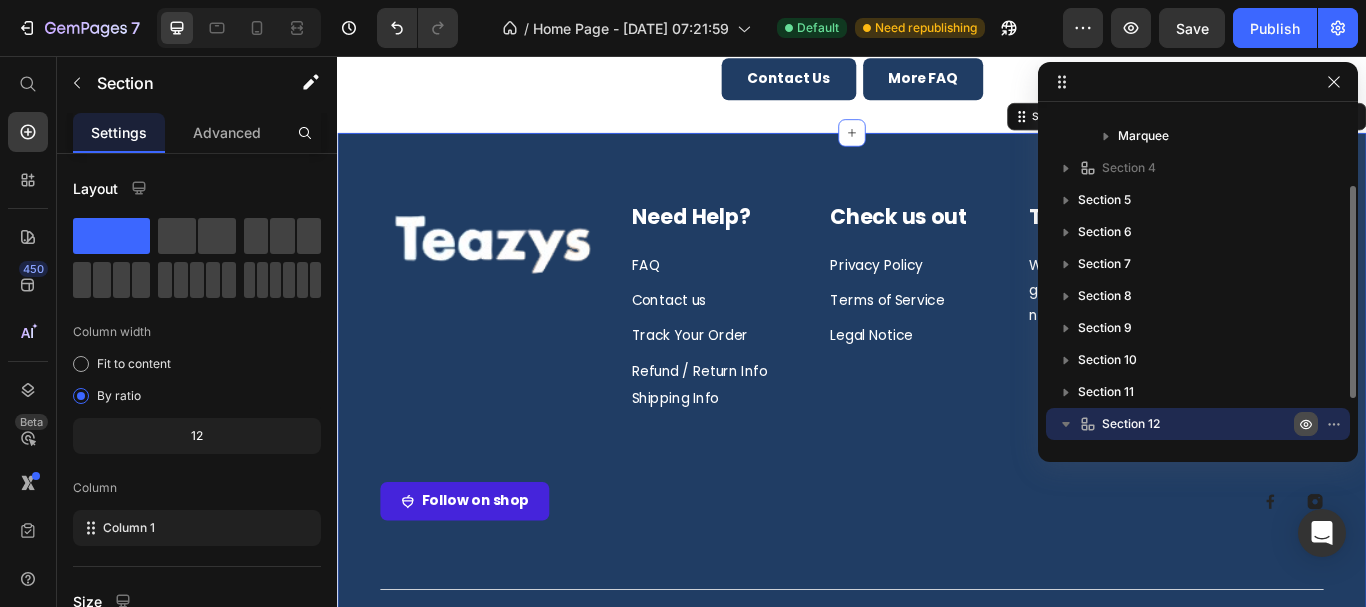 click 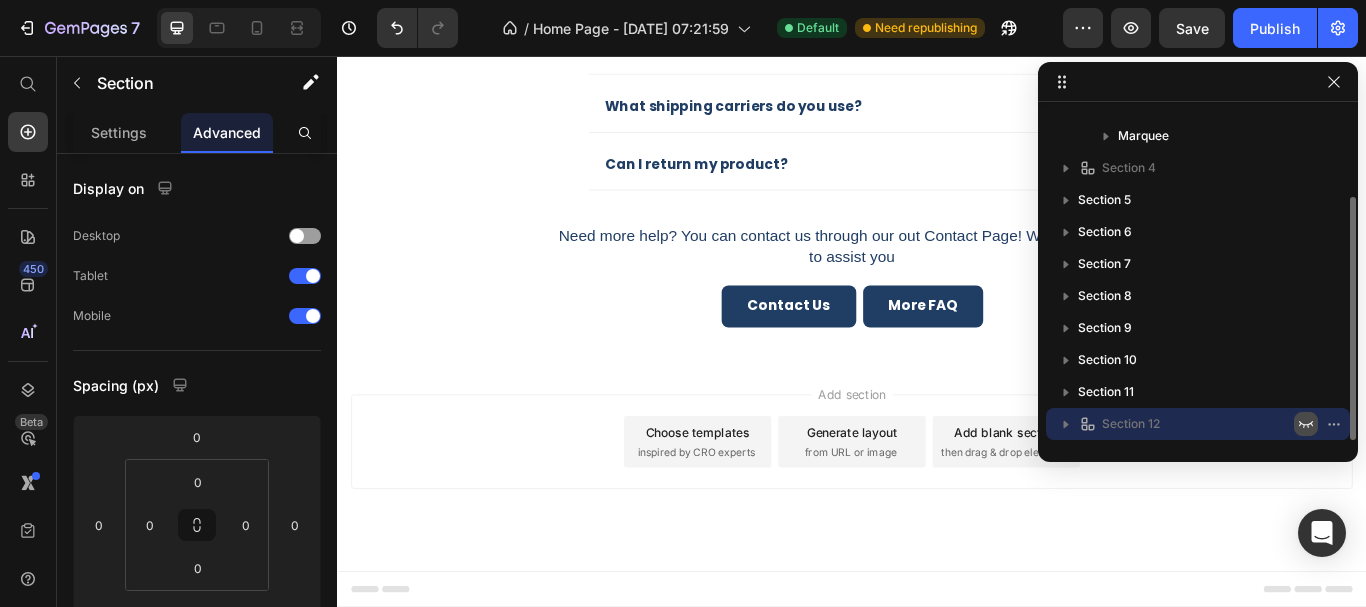 scroll, scrollTop: 4435, scrollLeft: 0, axis: vertical 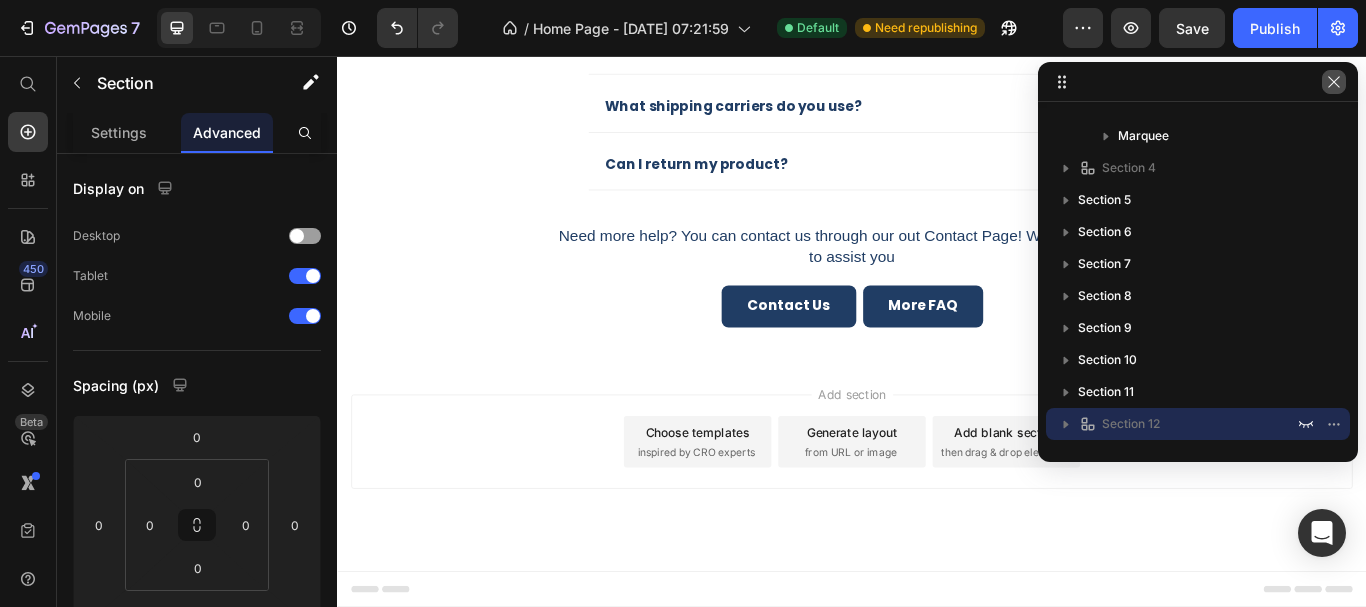 click 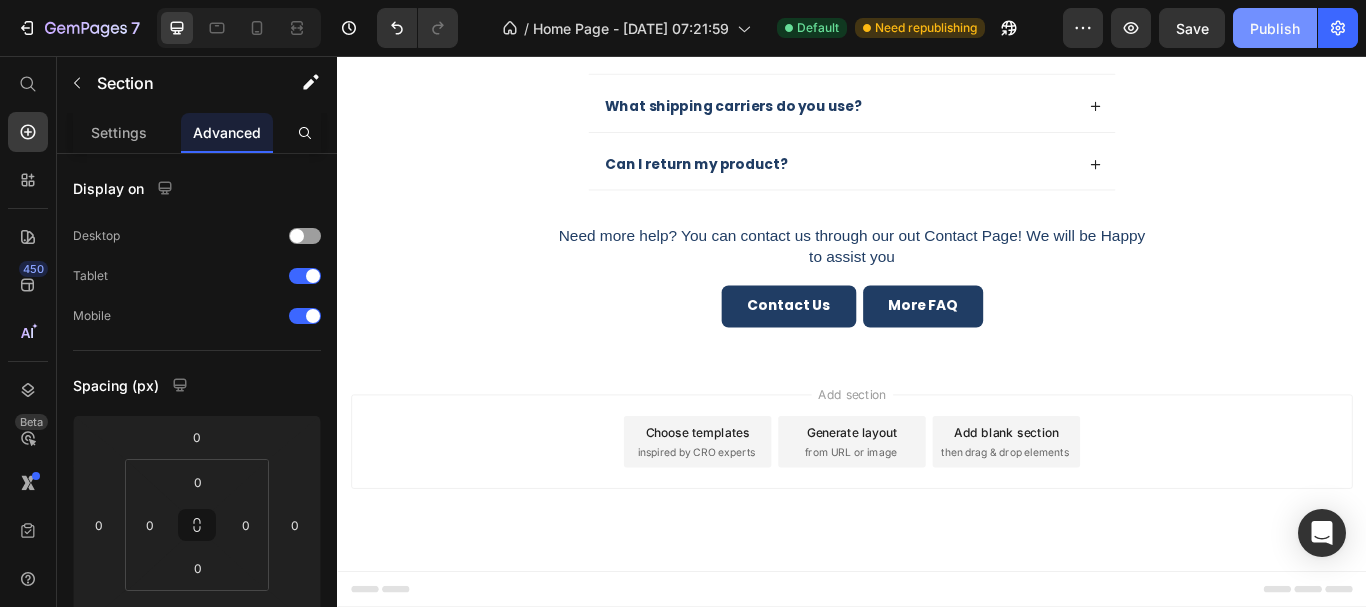 click on "Publish" at bounding box center [1275, 28] 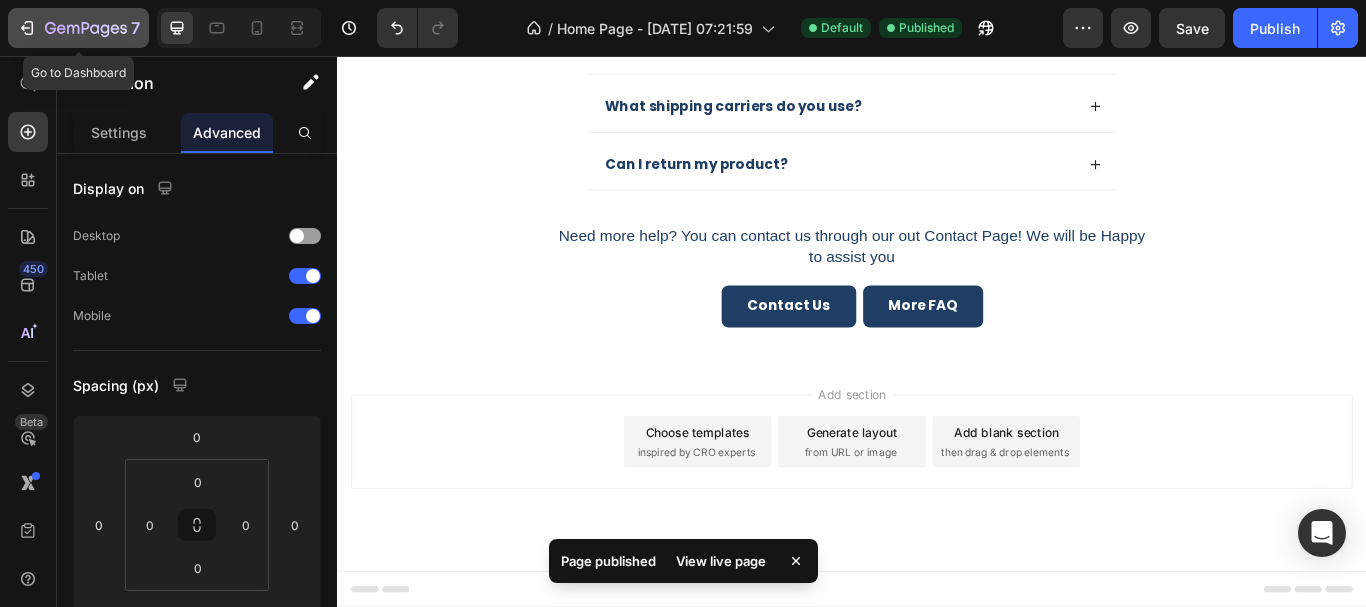 click 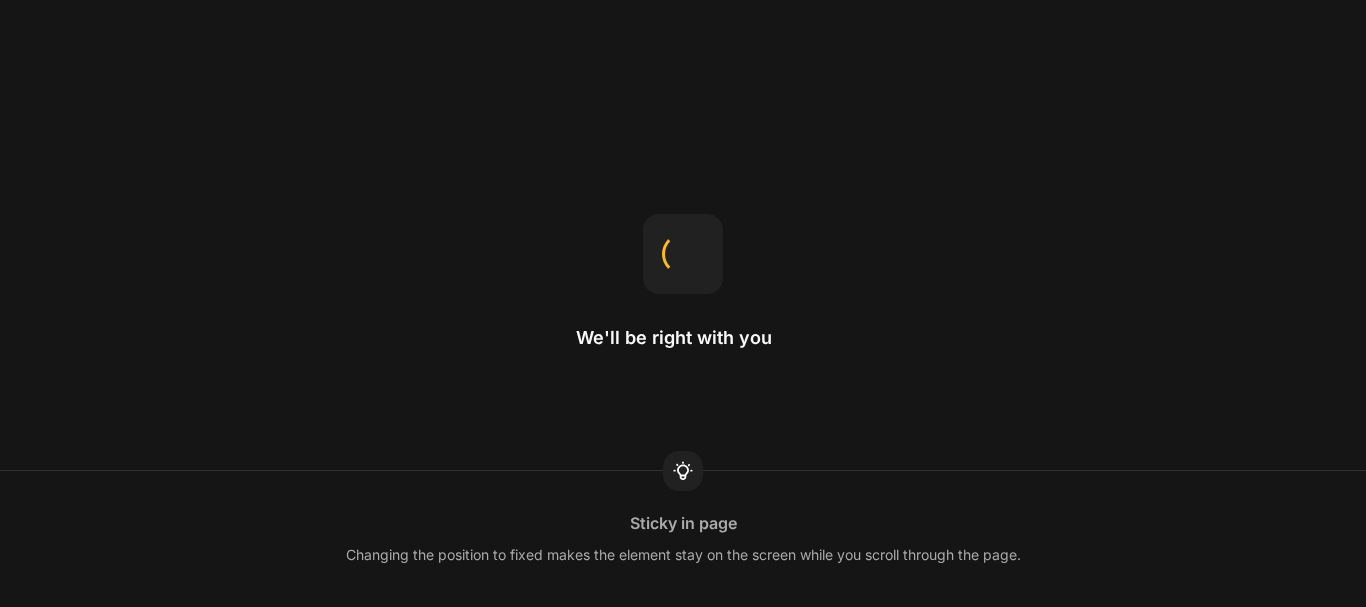 scroll, scrollTop: 0, scrollLeft: 0, axis: both 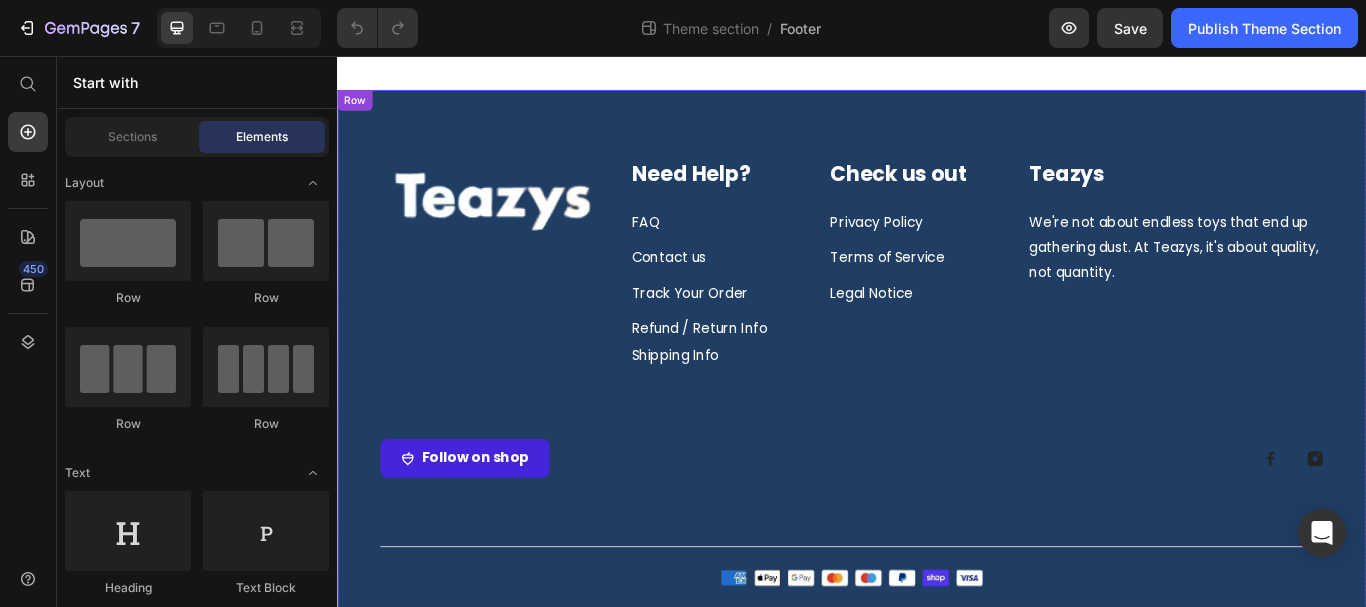click on "Image Need Help? Heading FAQ Text block Contact us Text block Track Your Order Text block Refund / Return Info Text block Shipping Info Text block Check us out Heading Privacy Policy Text block Terms of Service Text block Legal Notice Text block Row Teazys Heading We're not about endless toys that end up gathering dust. At Teazys, it's about quality, not quantity. Text block Row
Follow on shop Button Image Image Row Row Image Image Row Row" at bounding box center (937, 398) 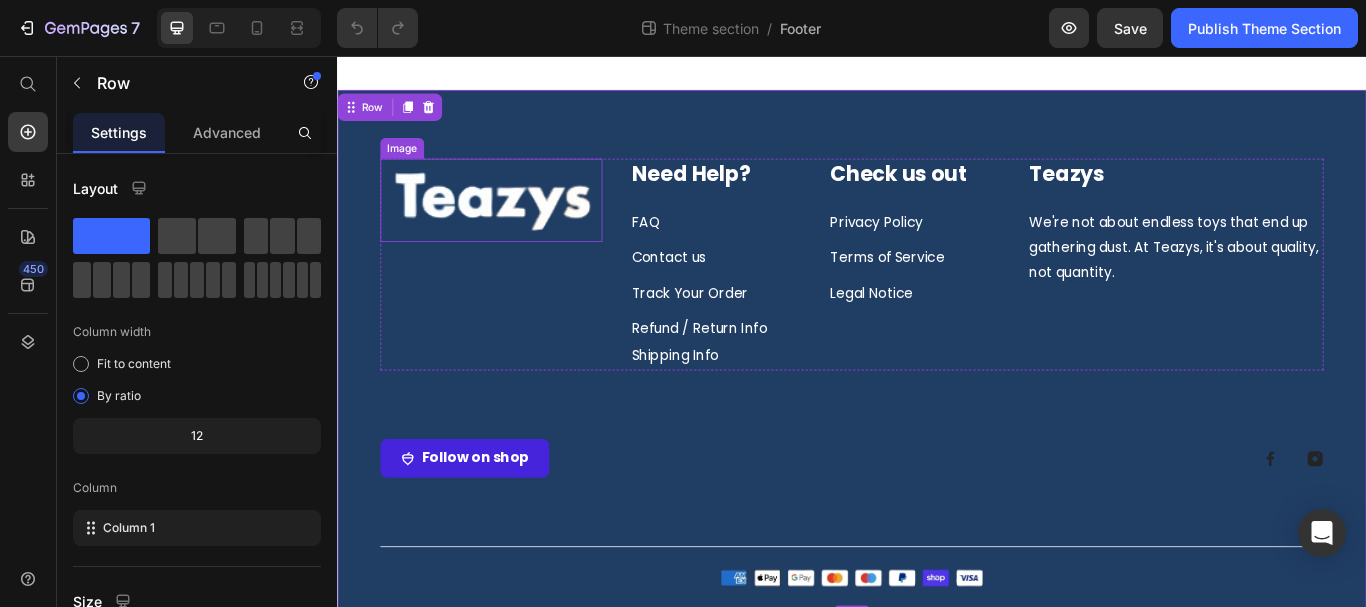 click at bounding box center (516, 224) 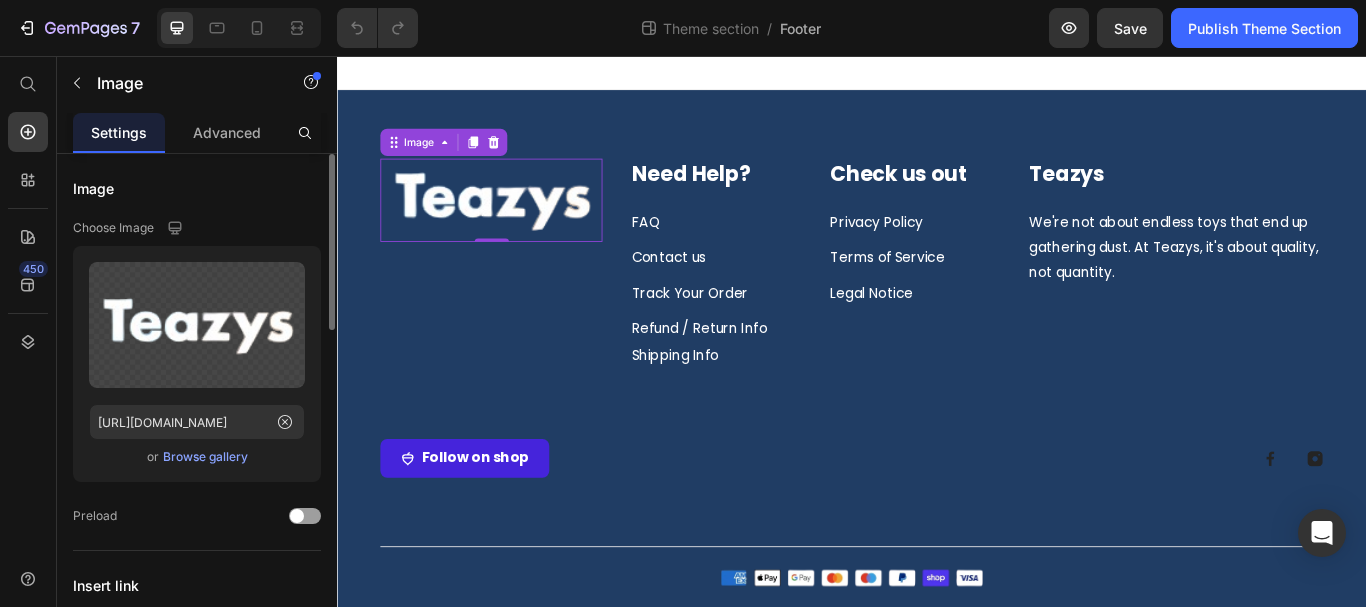 click on "Browse gallery" at bounding box center (205, 457) 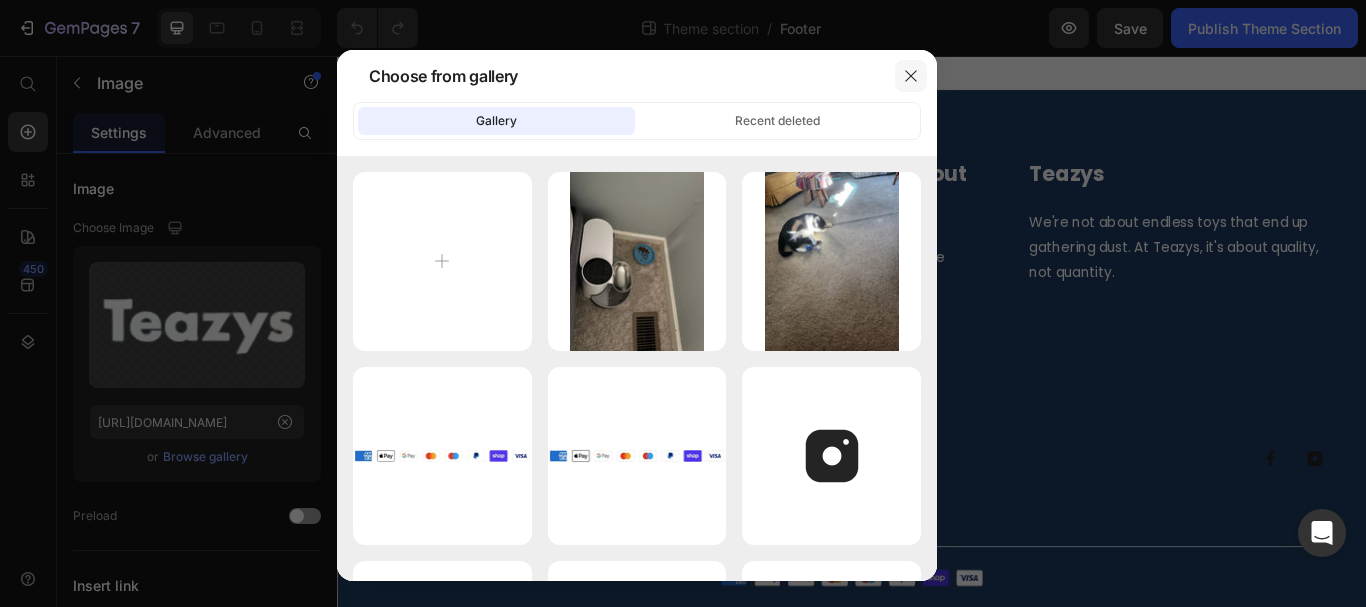 click at bounding box center [911, 76] 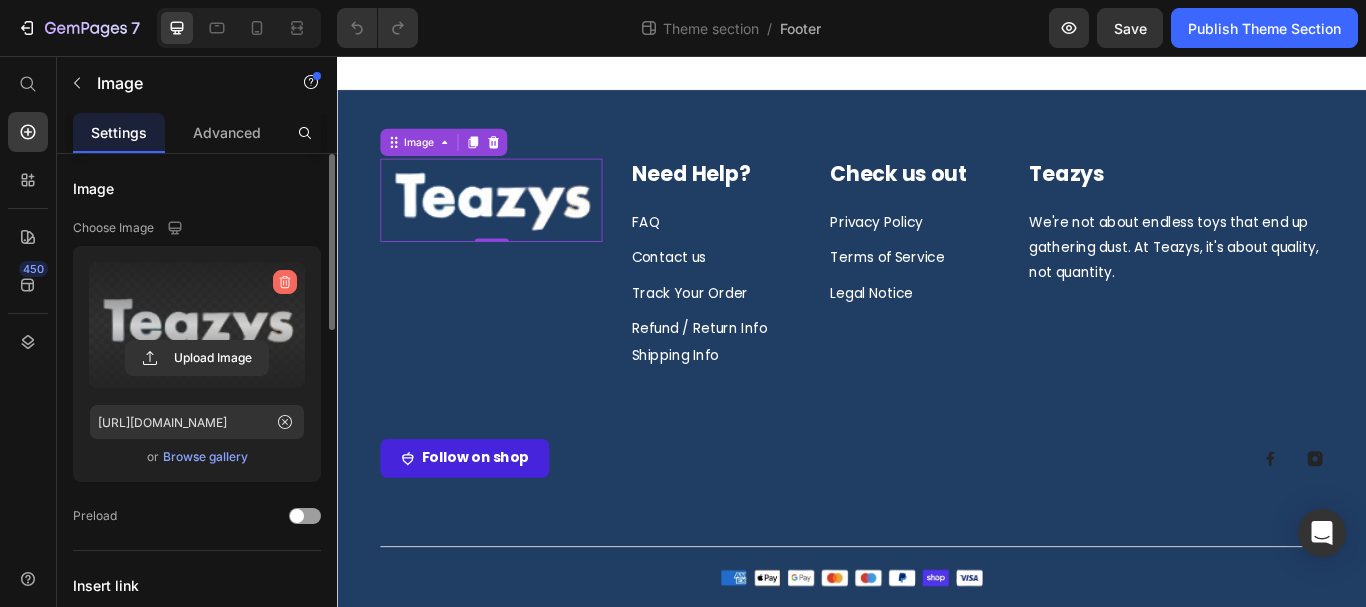 click 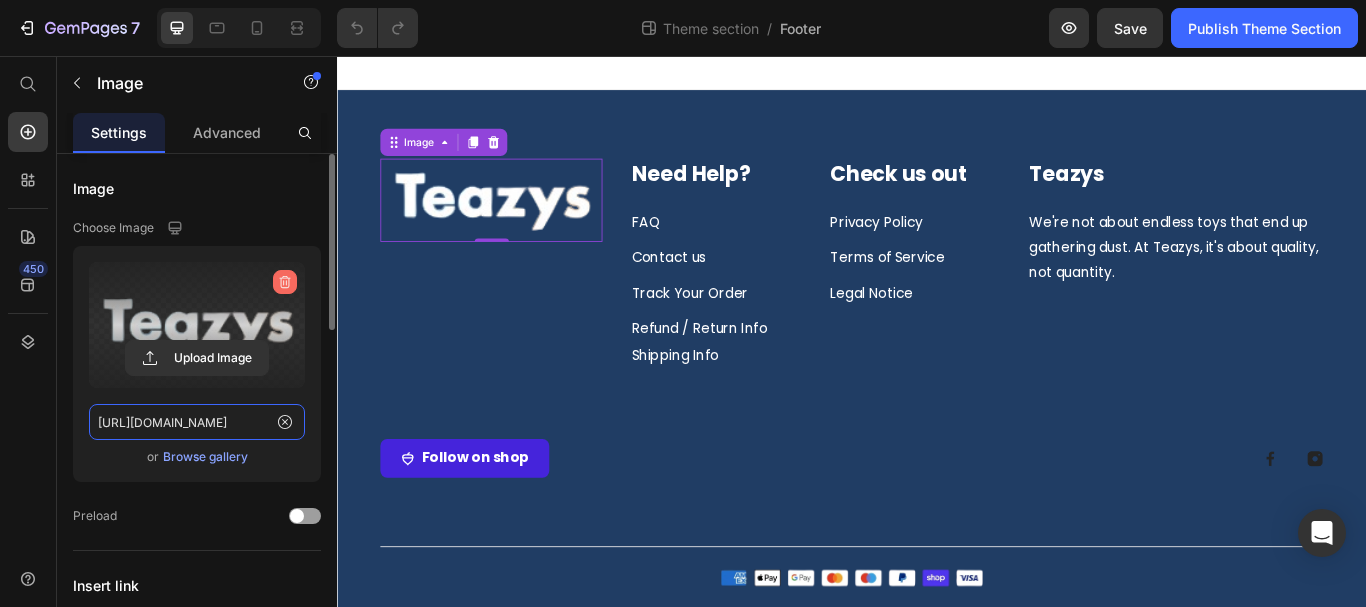 type 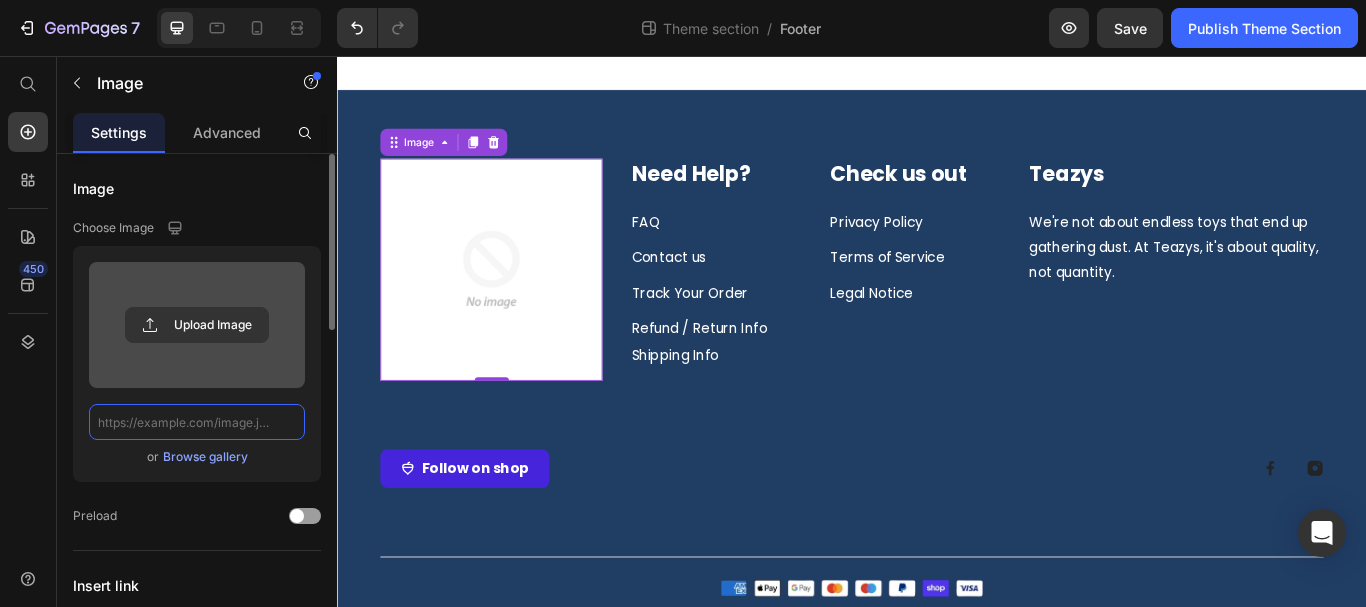 scroll, scrollTop: 0, scrollLeft: 0, axis: both 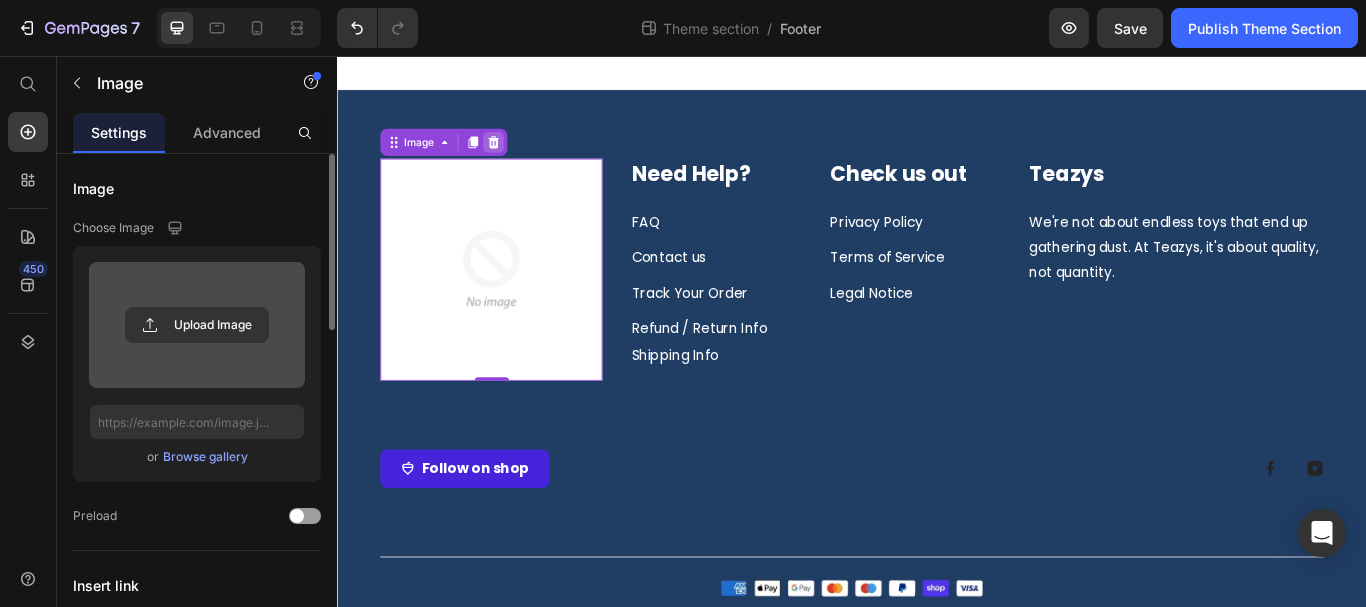 click 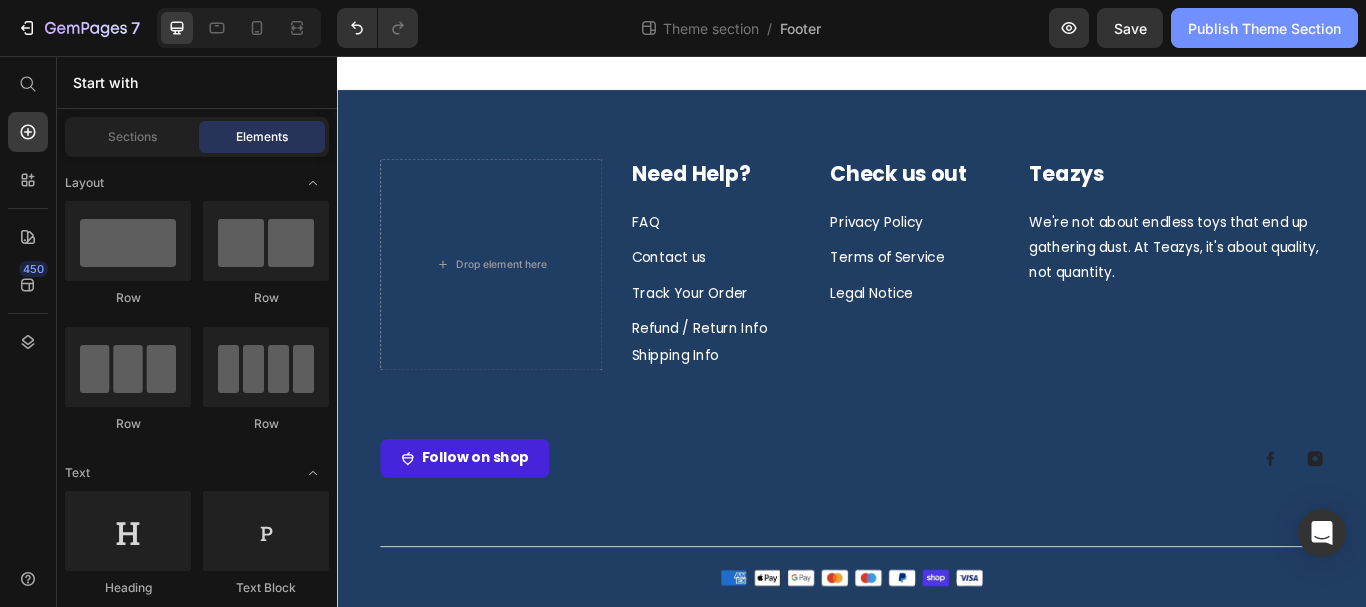 click on "Publish Theme Section" at bounding box center [1264, 28] 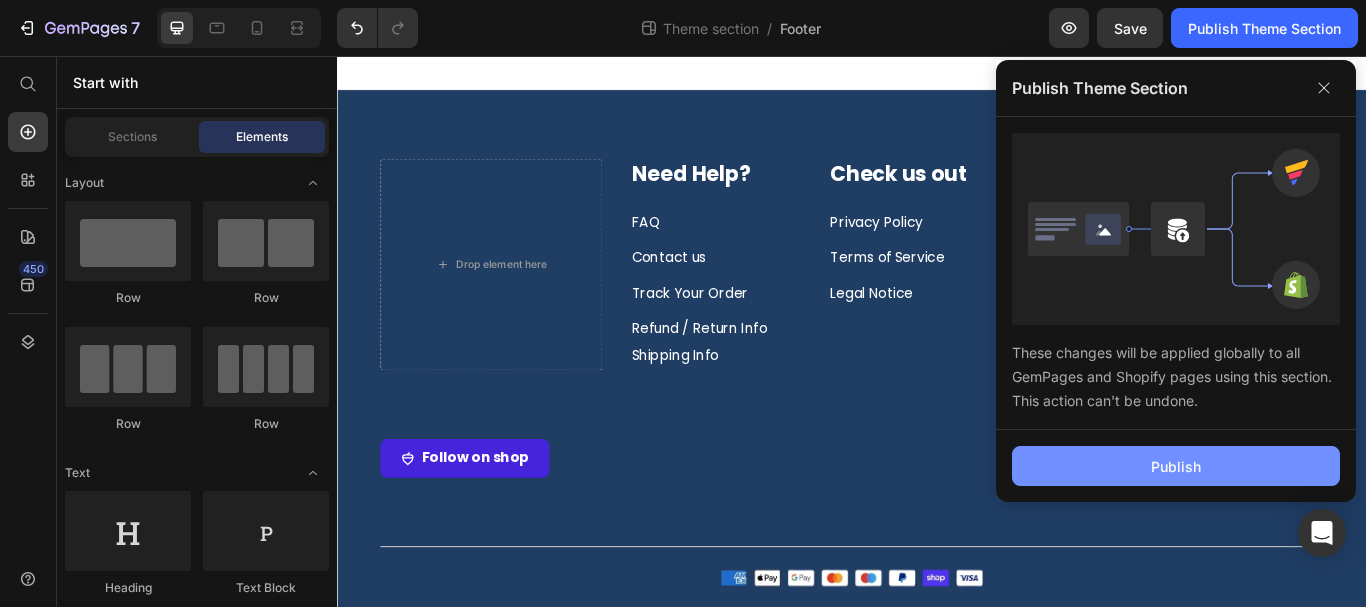 click on "Publish" at bounding box center (1176, 466) 